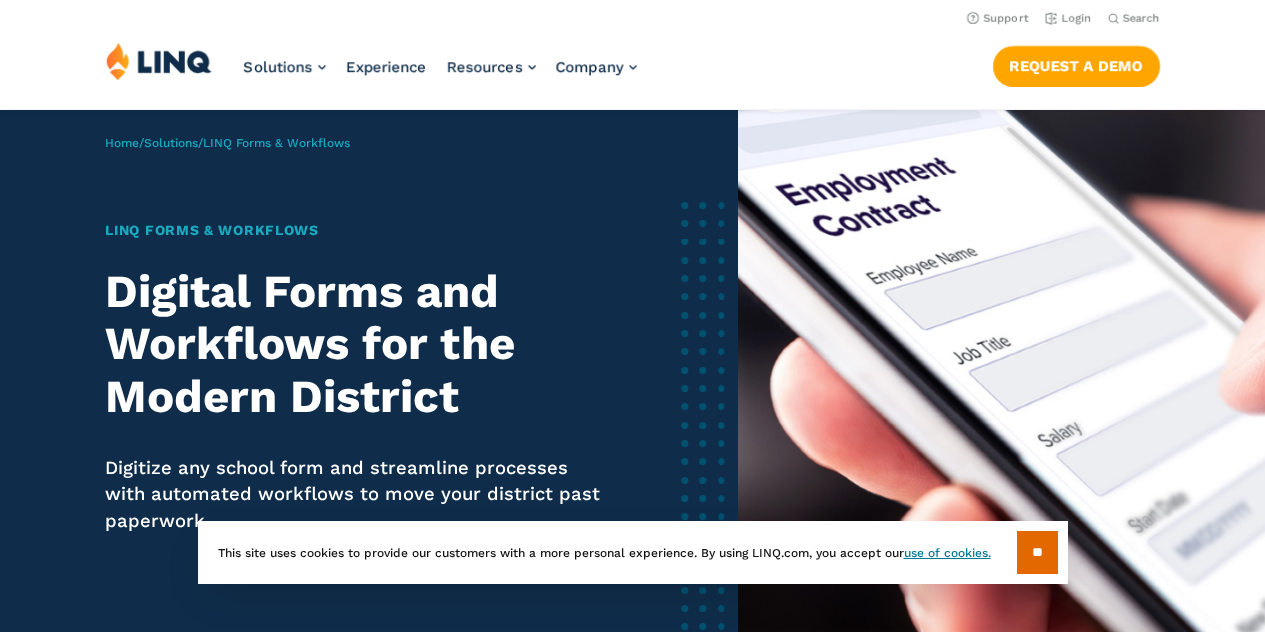 scroll, scrollTop: 0, scrollLeft: 0, axis: both 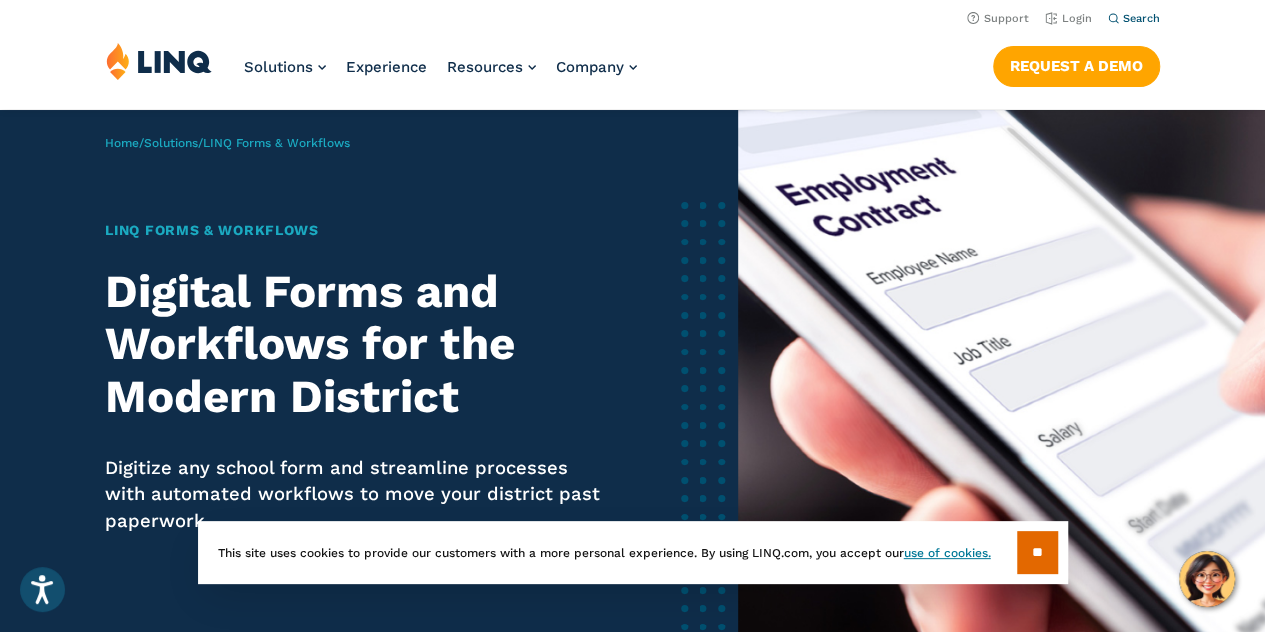 click on "Search" at bounding box center (1134, 18) 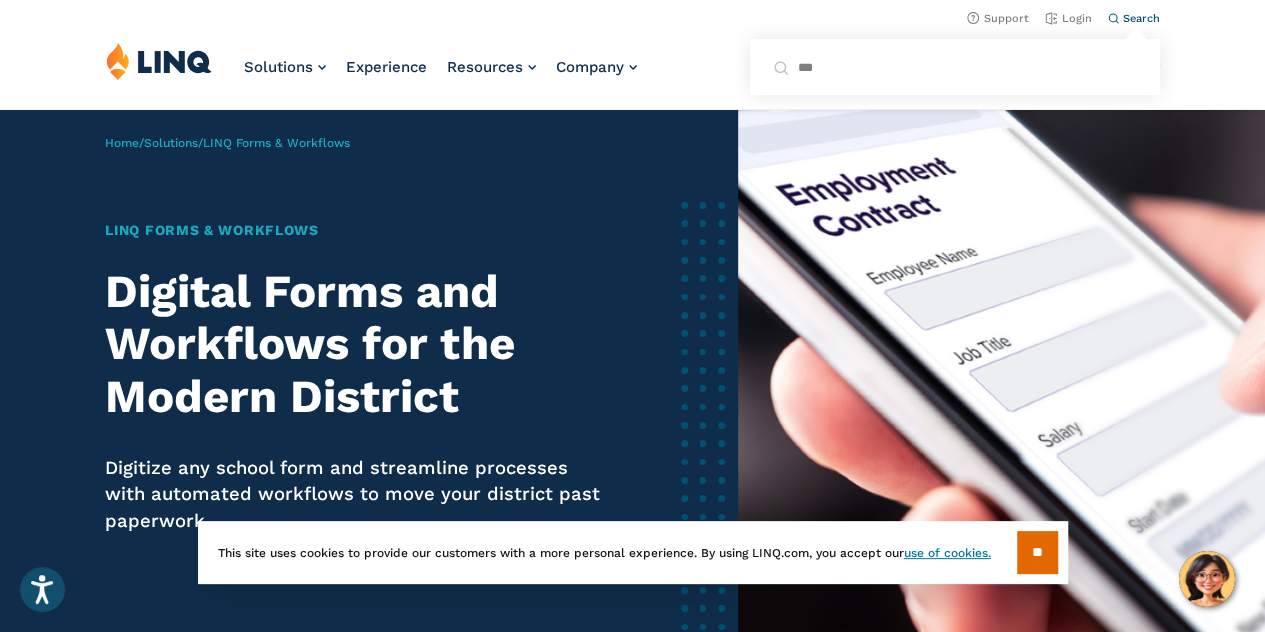 type on "***" 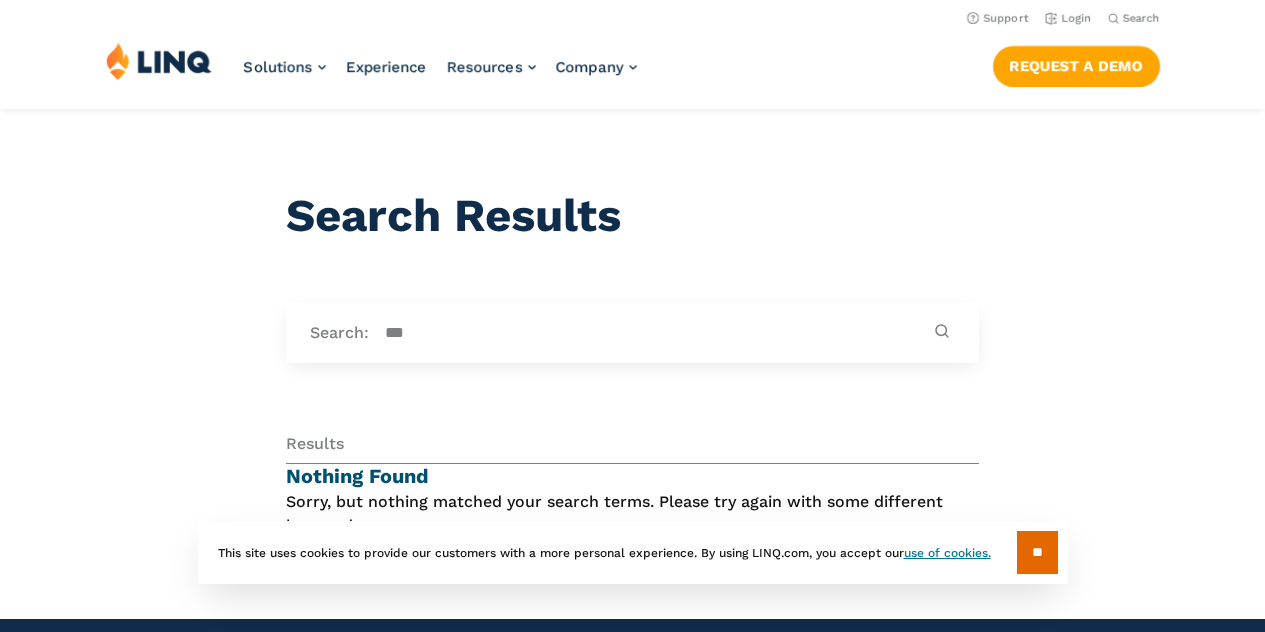 scroll, scrollTop: 0, scrollLeft: 0, axis: both 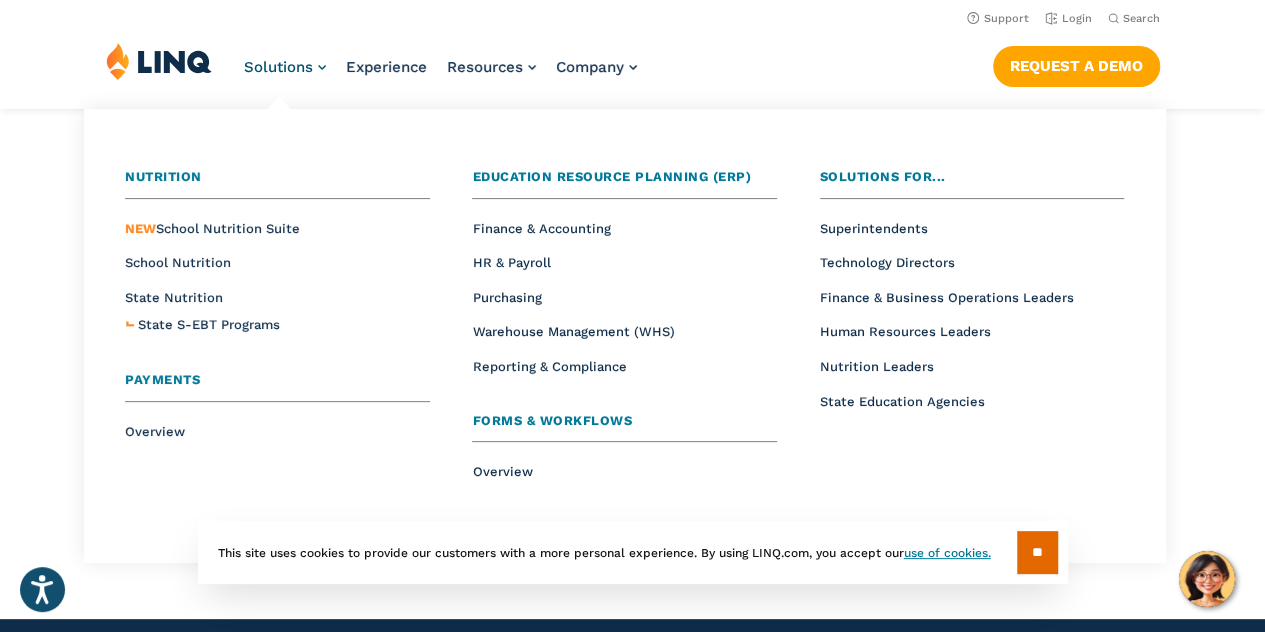 click on "Solutions" at bounding box center [278, 67] 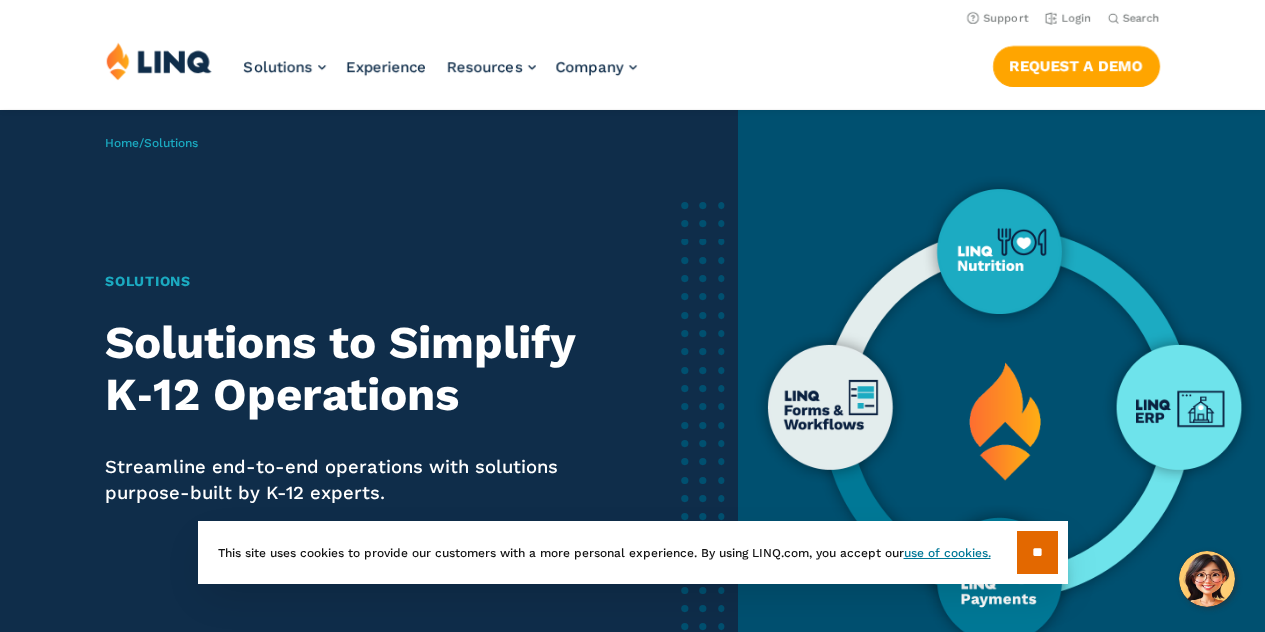 scroll, scrollTop: 0, scrollLeft: 0, axis: both 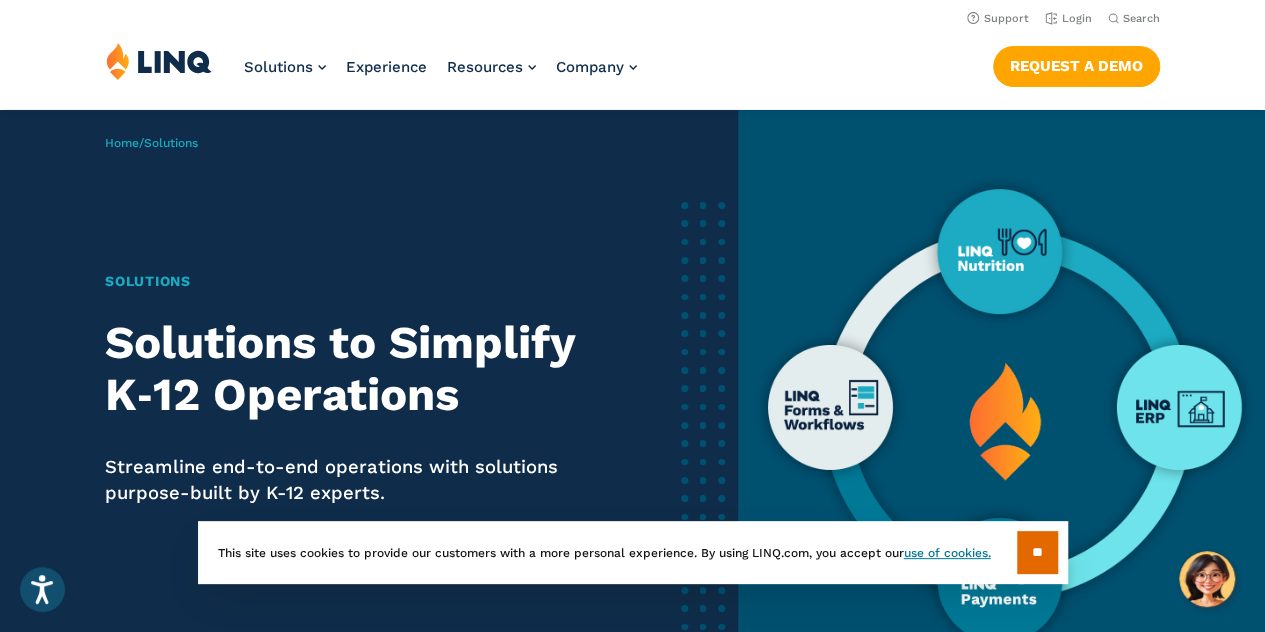 click at bounding box center [159, 61] 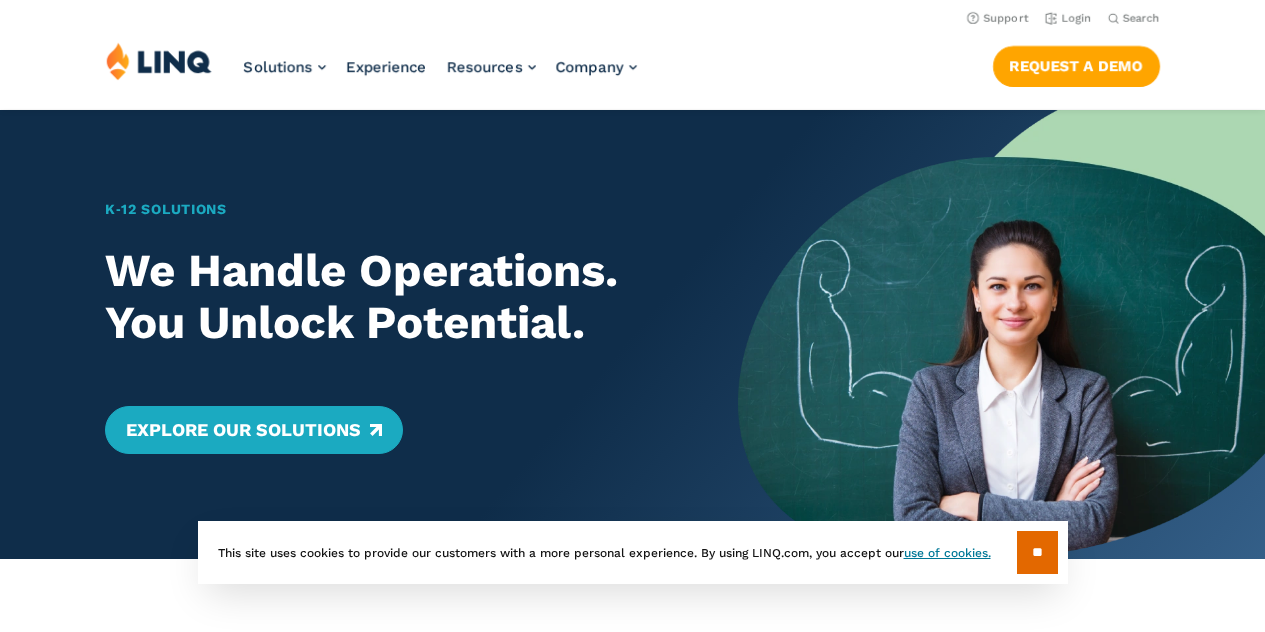 scroll, scrollTop: 0, scrollLeft: 0, axis: both 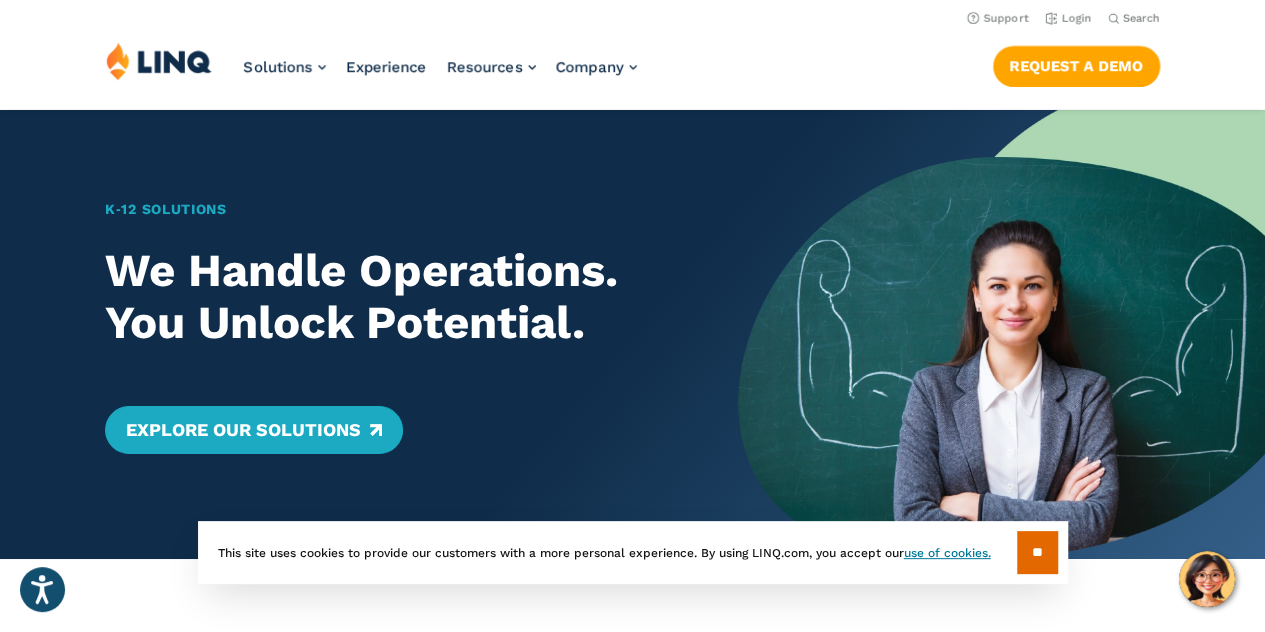 click at bounding box center [159, 61] 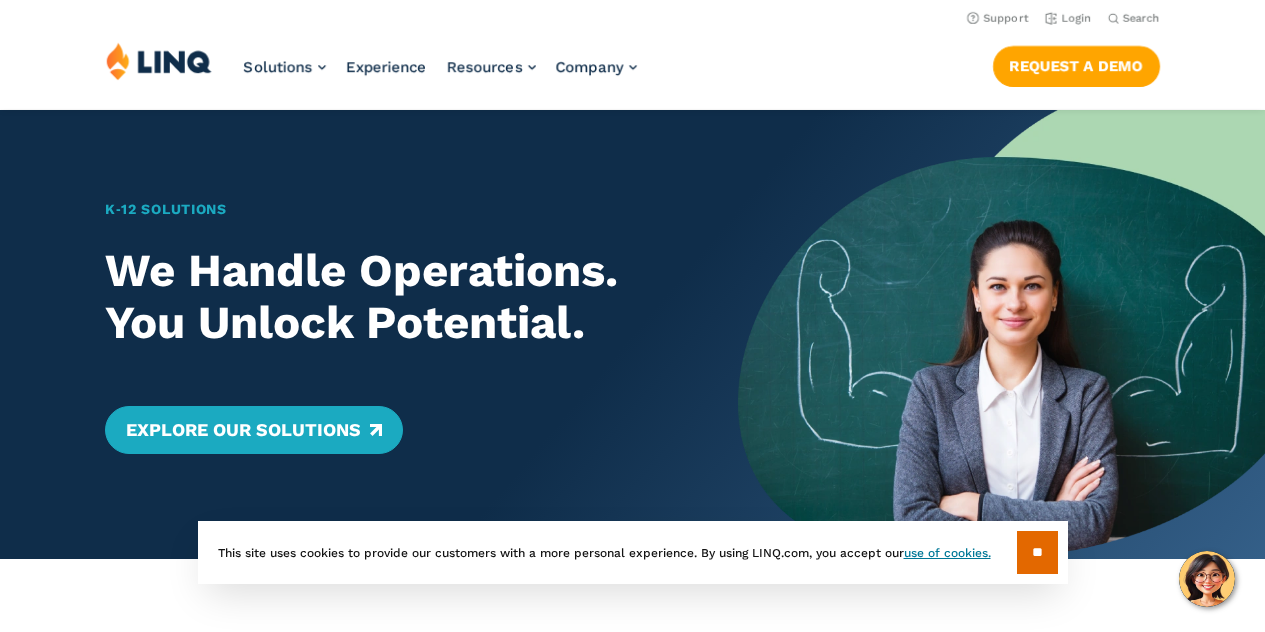 scroll, scrollTop: 600, scrollLeft: 0, axis: vertical 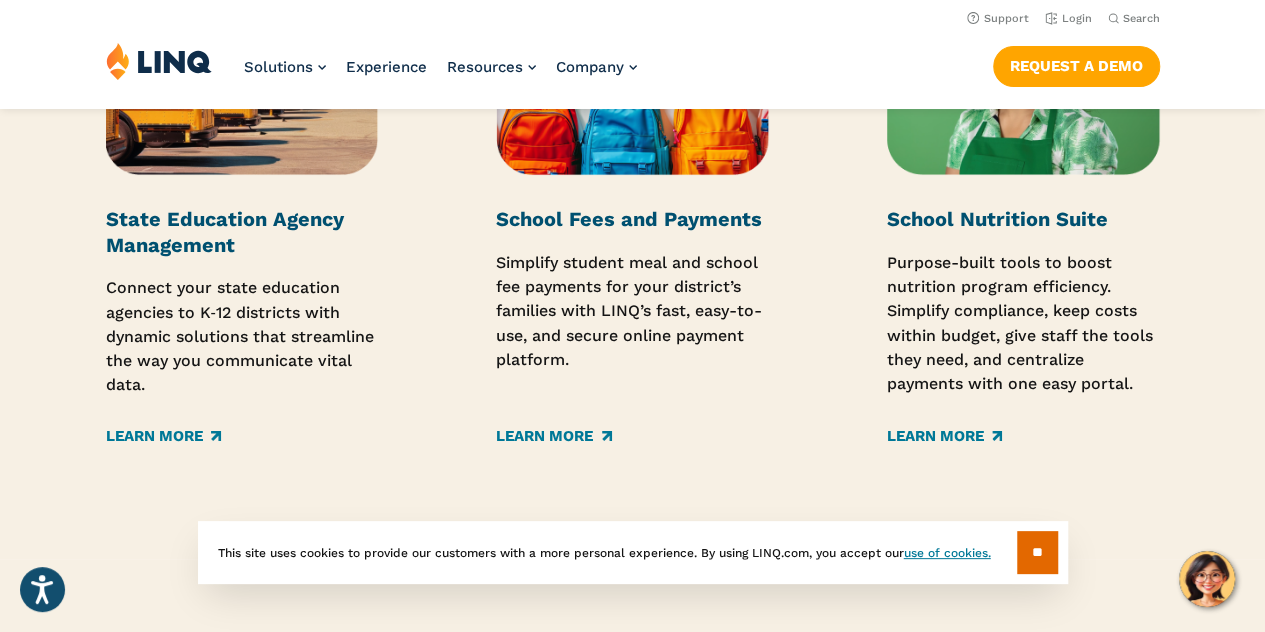 click on "Solutions
Nutrition Overview
NEW  School Nutrition Suite
School Nutrition
State Nutrition
State S-EBT Programs
Payments Overview
Education Resource Planning (ERP) Overview
Finance & Accounting
HR & Payroll
Purchasing
Warehouse Management (WHS)
Reporting & Compliance
Forms & Workflows Overview
Solutions for... Superintendents
Technology Directors
Finance & Business Operations Leaders
Human Resources Leaders
Nutrition Leaders
State Education Agencies
Experience
Resources Resource Library
Blog
Guide
Report
Video
Infographic
Case Study
Worksheet
Webinar
Toolkit
Other
Company Overview
Why LINQ?
Careers
Leadership
Events
News
Contact
Legal
Privacy Policy
Privacy Policy
Legal
Pay an Invoice" at bounding box center (632, 75) 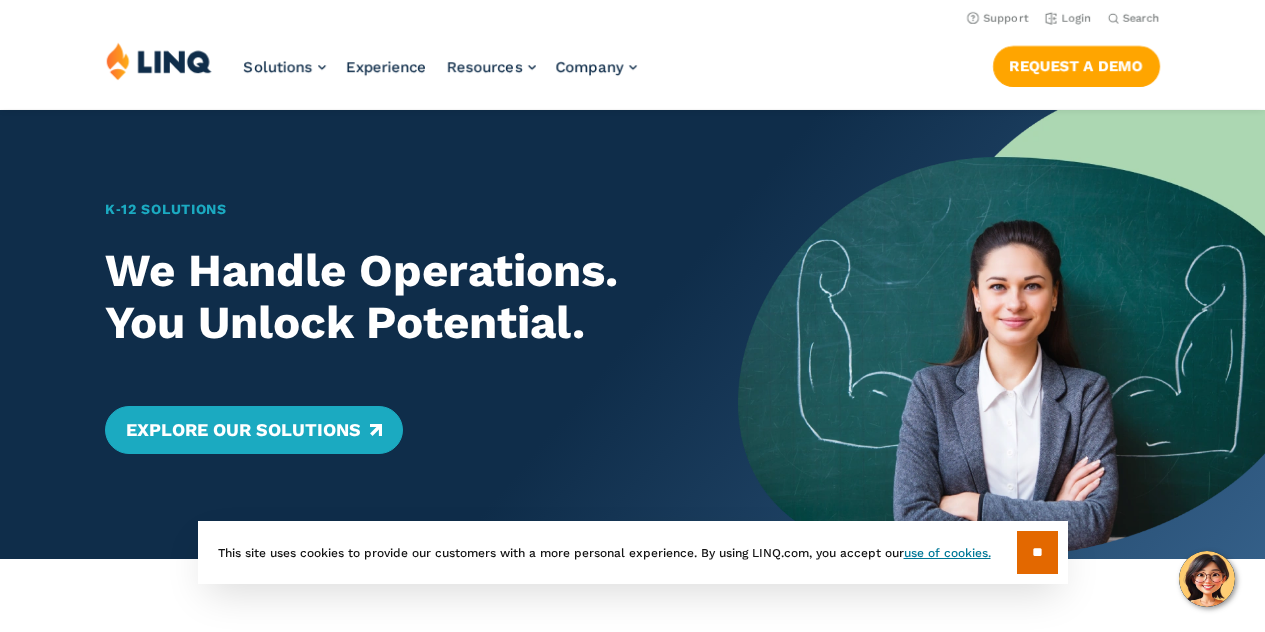 scroll, scrollTop: 0, scrollLeft: 0, axis: both 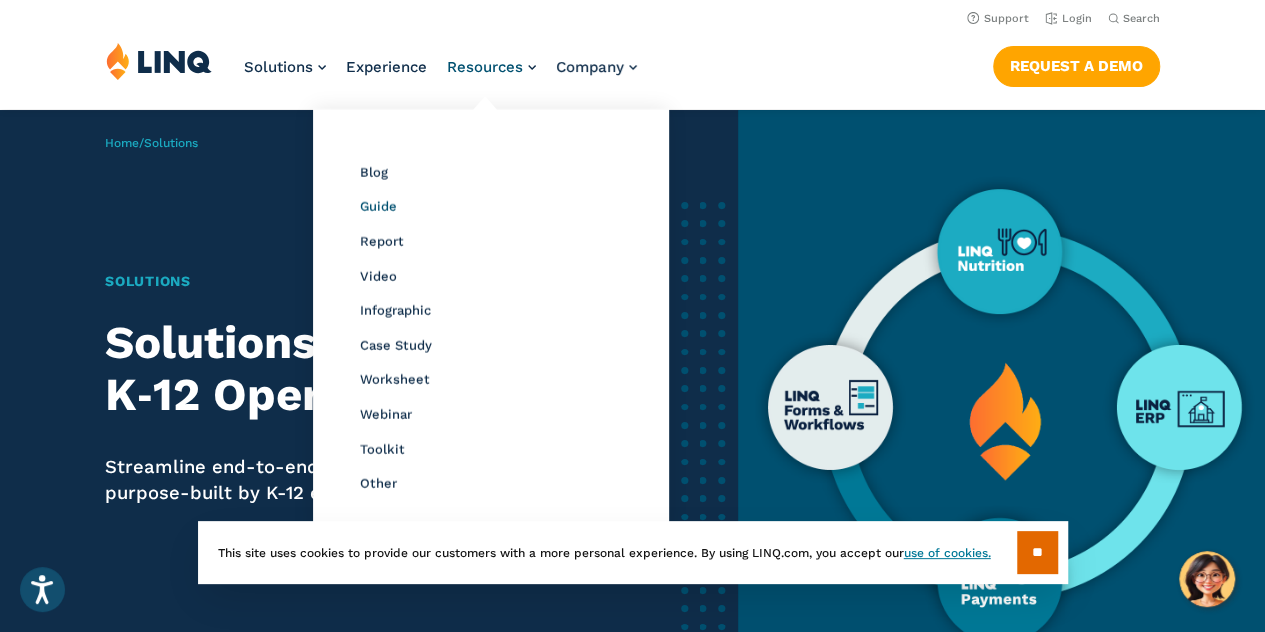 click on "Guide" at bounding box center (378, 206) 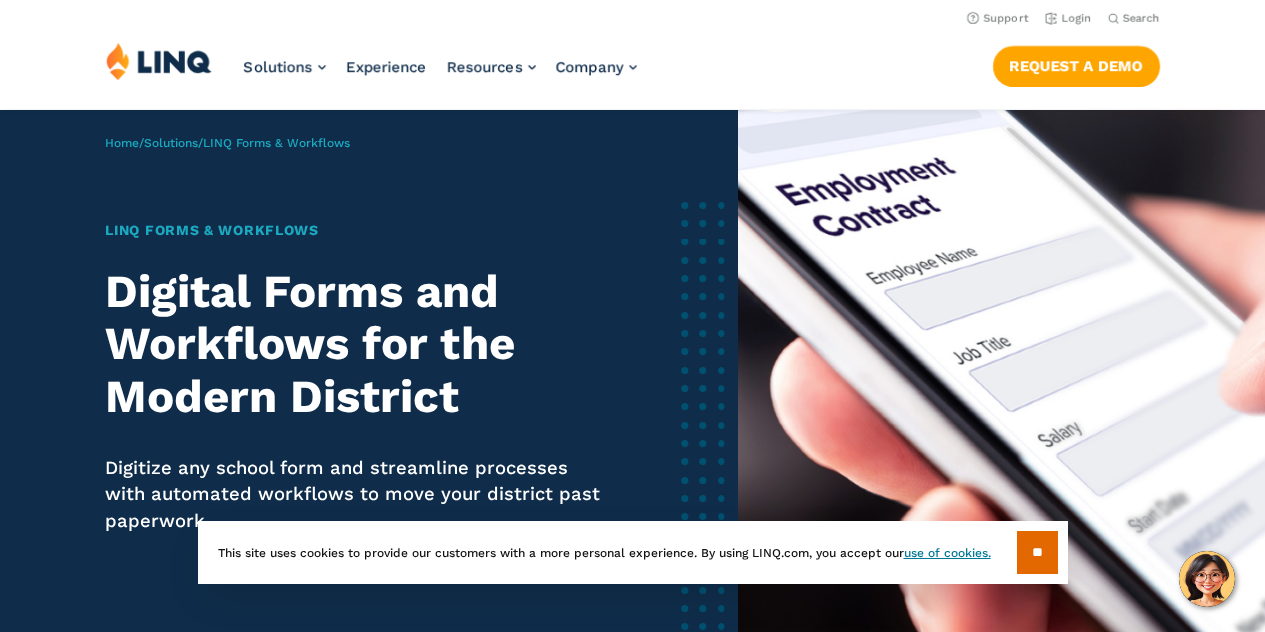 scroll, scrollTop: 0, scrollLeft: 0, axis: both 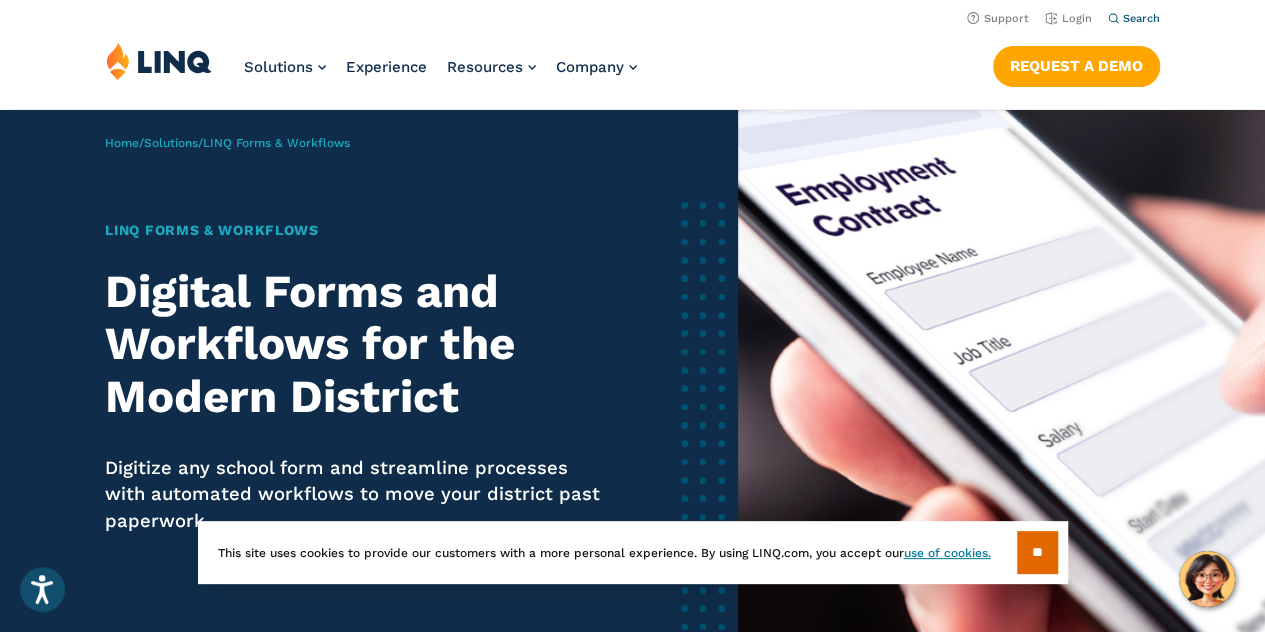 click on "Search" at bounding box center (1141, 18) 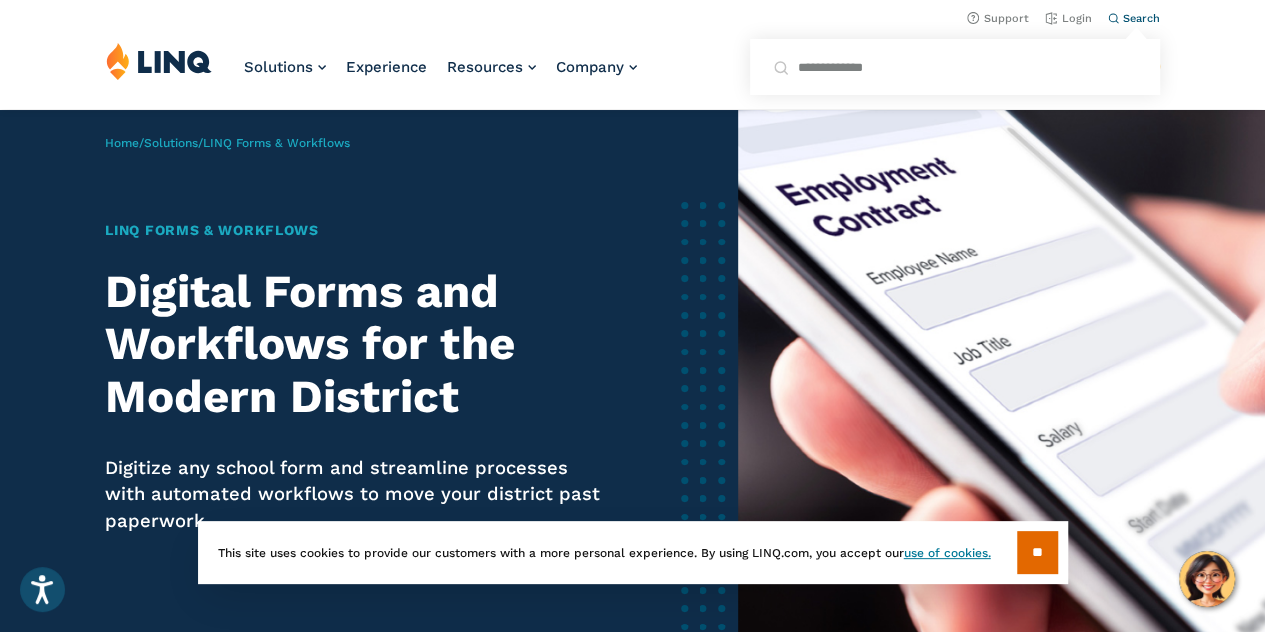 type on "**********" 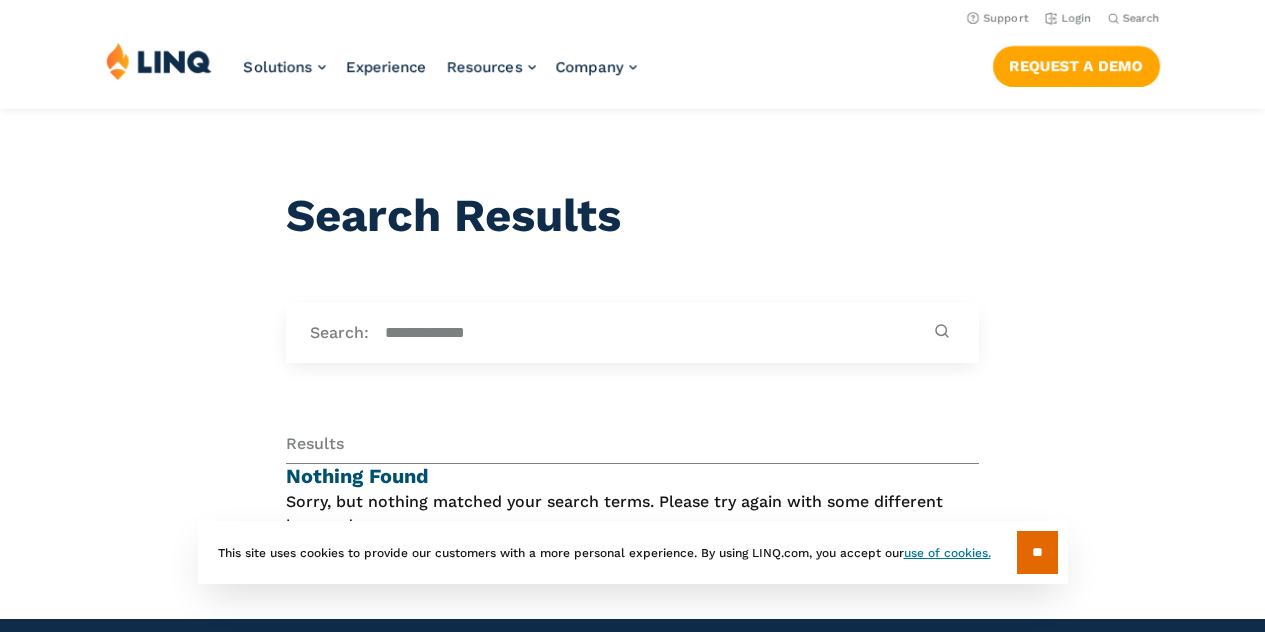 scroll, scrollTop: 0, scrollLeft: 0, axis: both 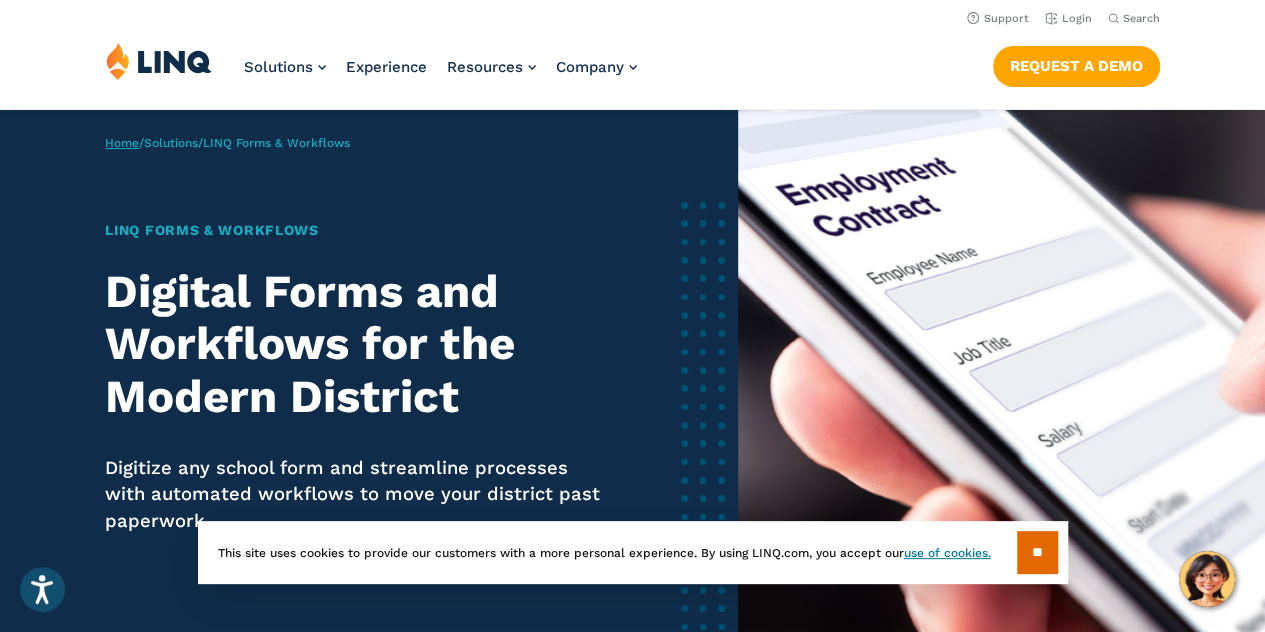 click on "Home" at bounding box center (122, 143) 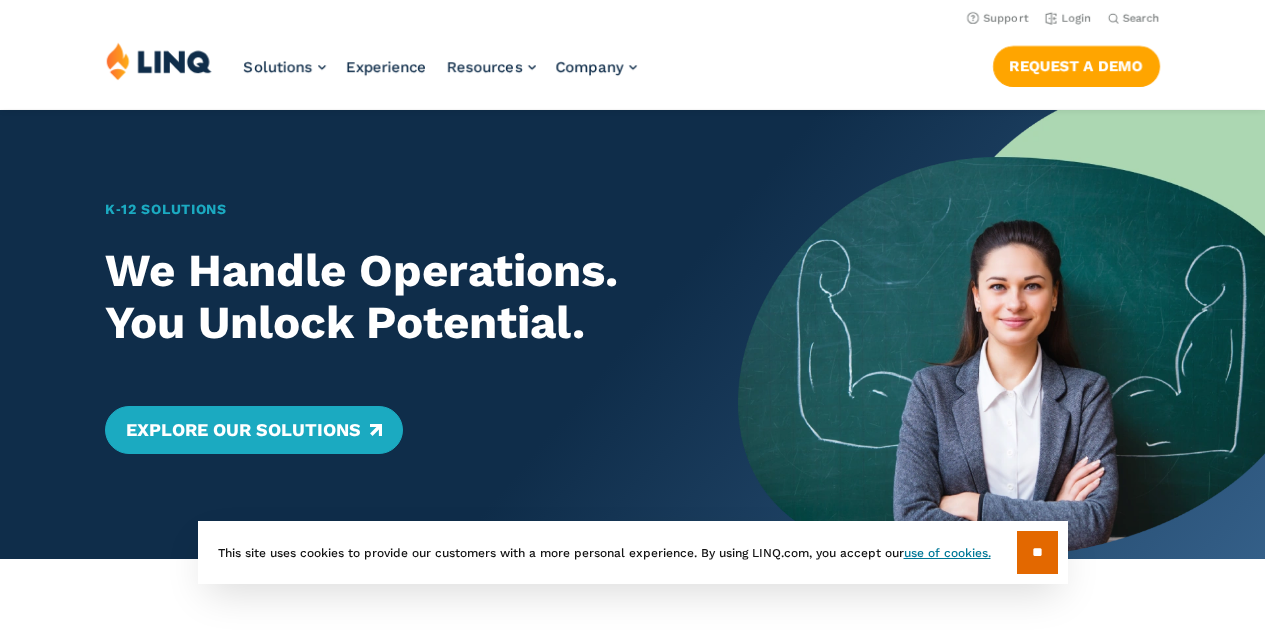 scroll, scrollTop: 0, scrollLeft: 0, axis: both 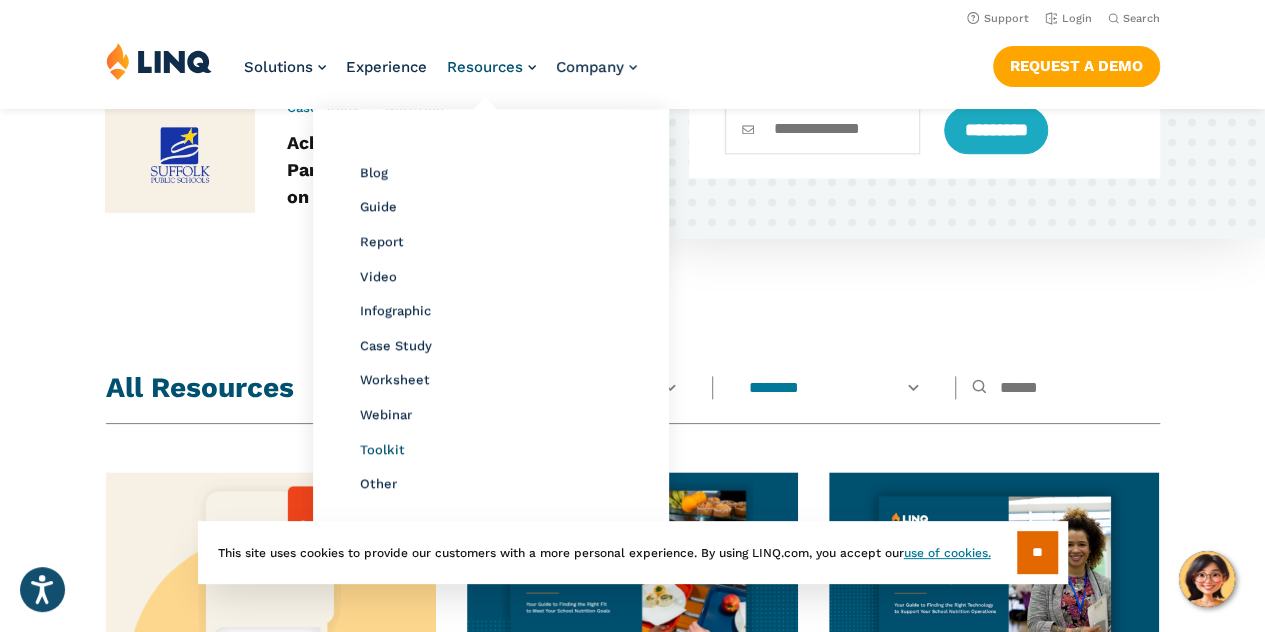 click on "Toolkit" at bounding box center [382, 449] 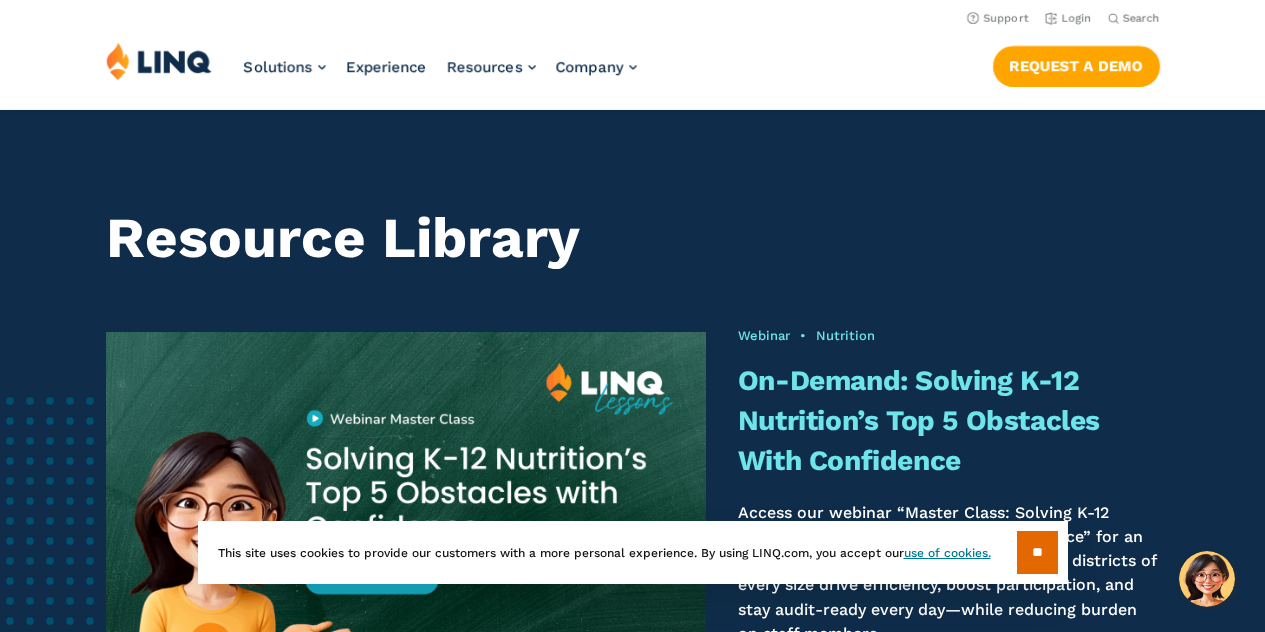 scroll, scrollTop: 1311, scrollLeft: 0, axis: vertical 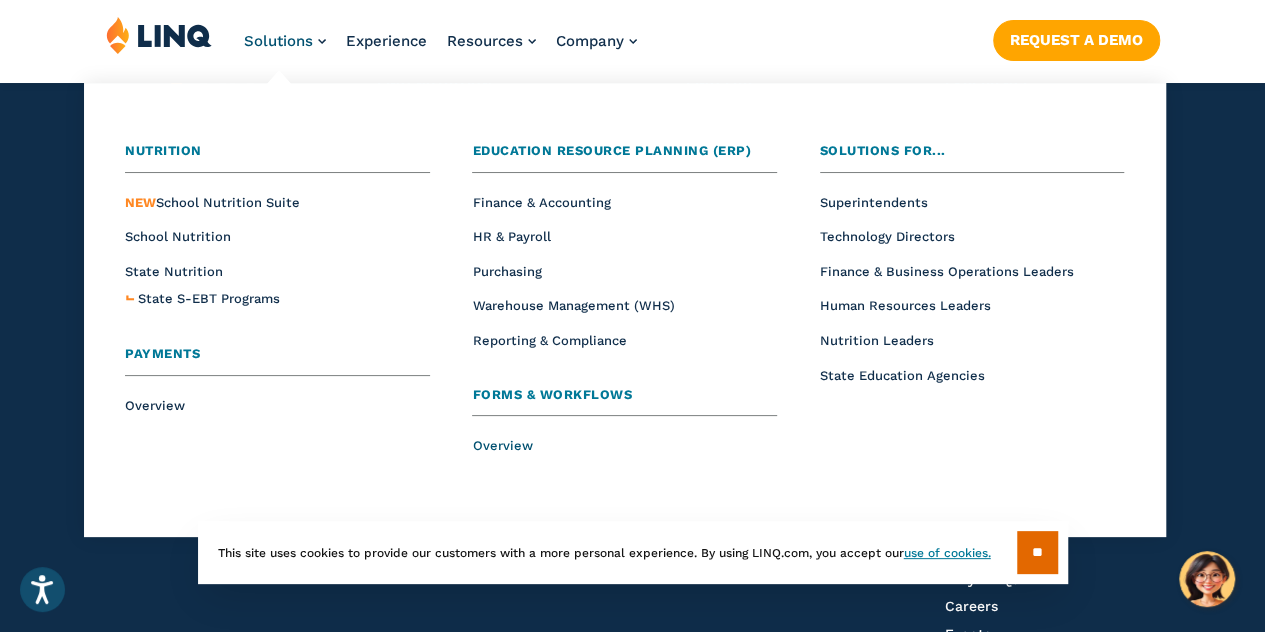 click on "Overview" at bounding box center (502, 445) 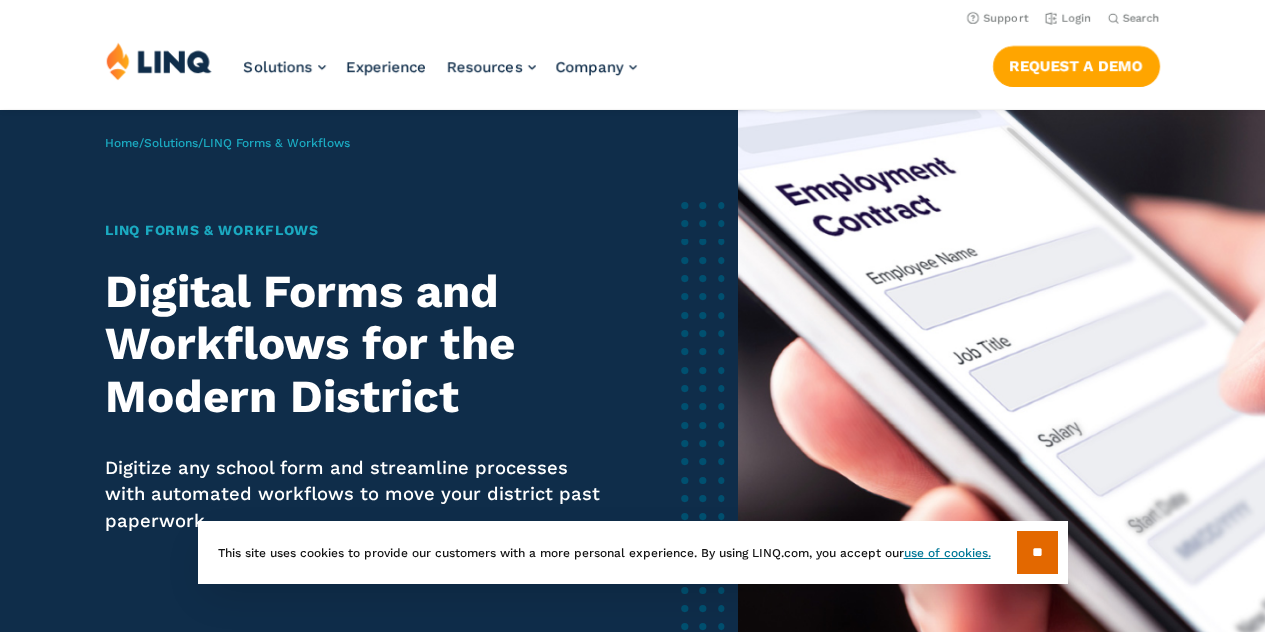 scroll, scrollTop: 0, scrollLeft: 0, axis: both 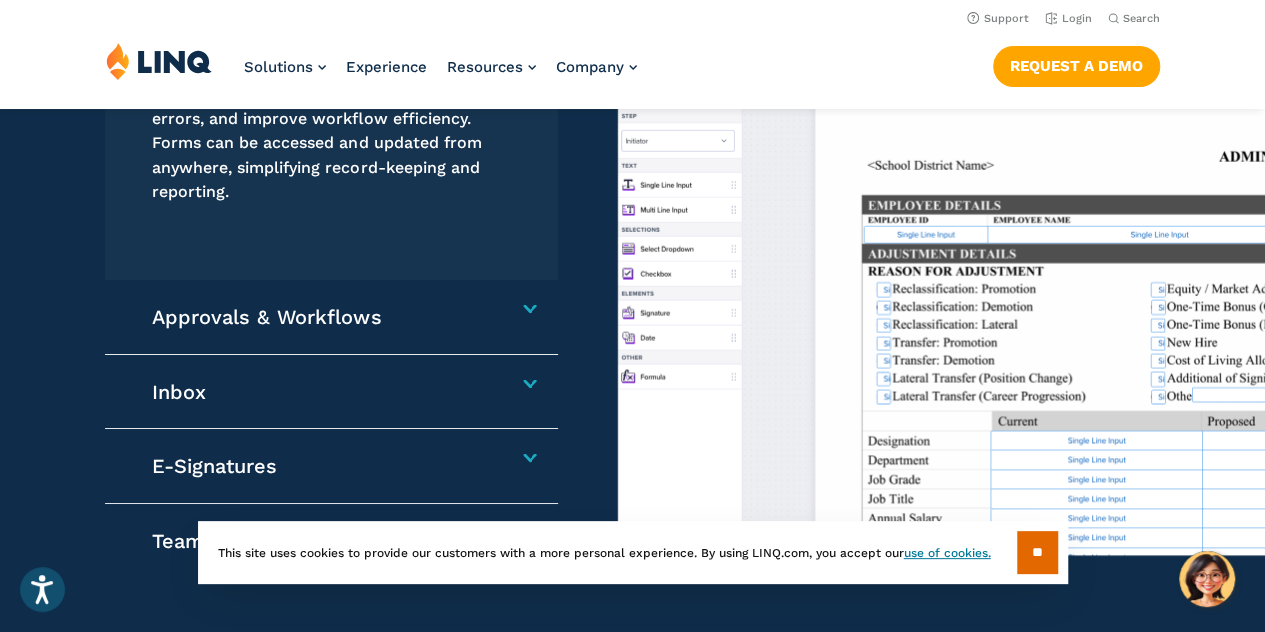click on "Approvals & Workflows
Automate processes, improve visibility and accountability, and reduce delays. By standardizing procedures, districts and schools can increase efficiency and spend time on what matters most." at bounding box center (332, 317) 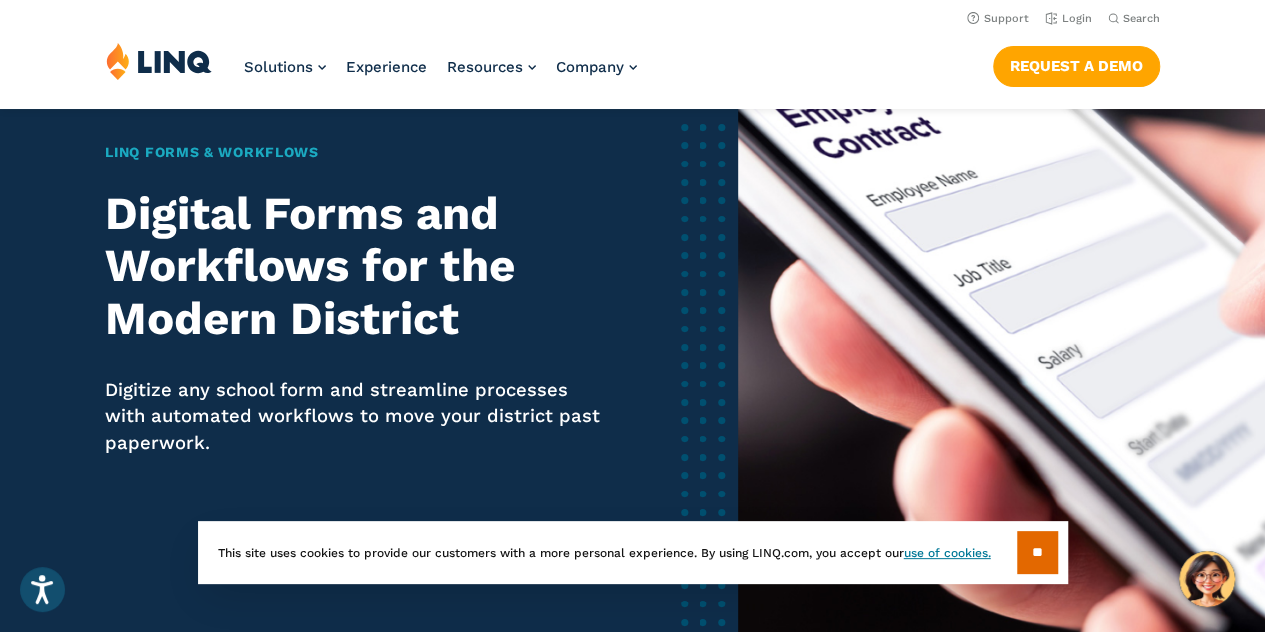 scroll, scrollTop: 0, scrollLeft: 0, axis: both 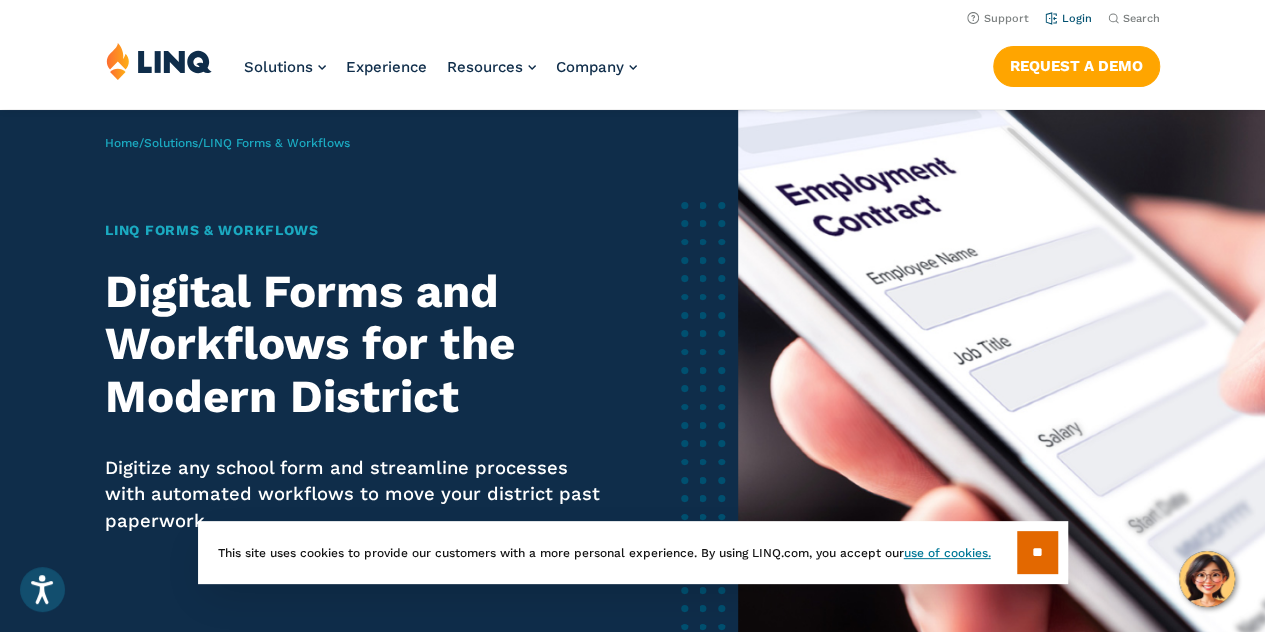 click on "Login" at bounding box center [1068, 17] 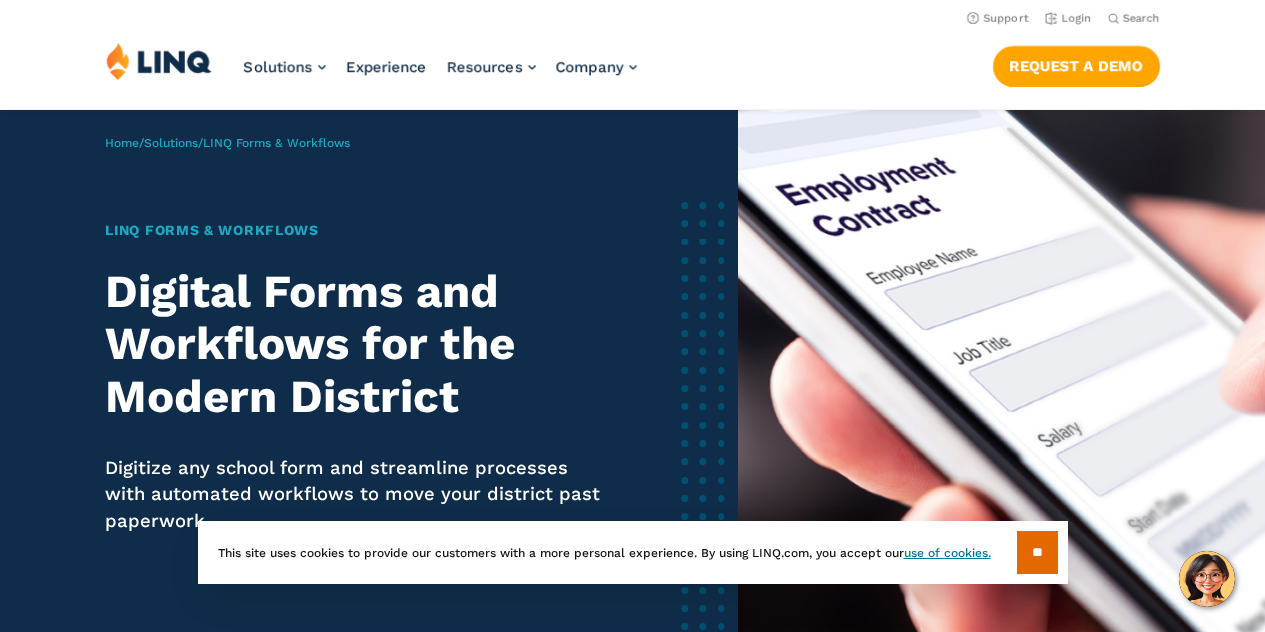 scroll, scrollTop: 0, scrollLeft: 0, axis: both 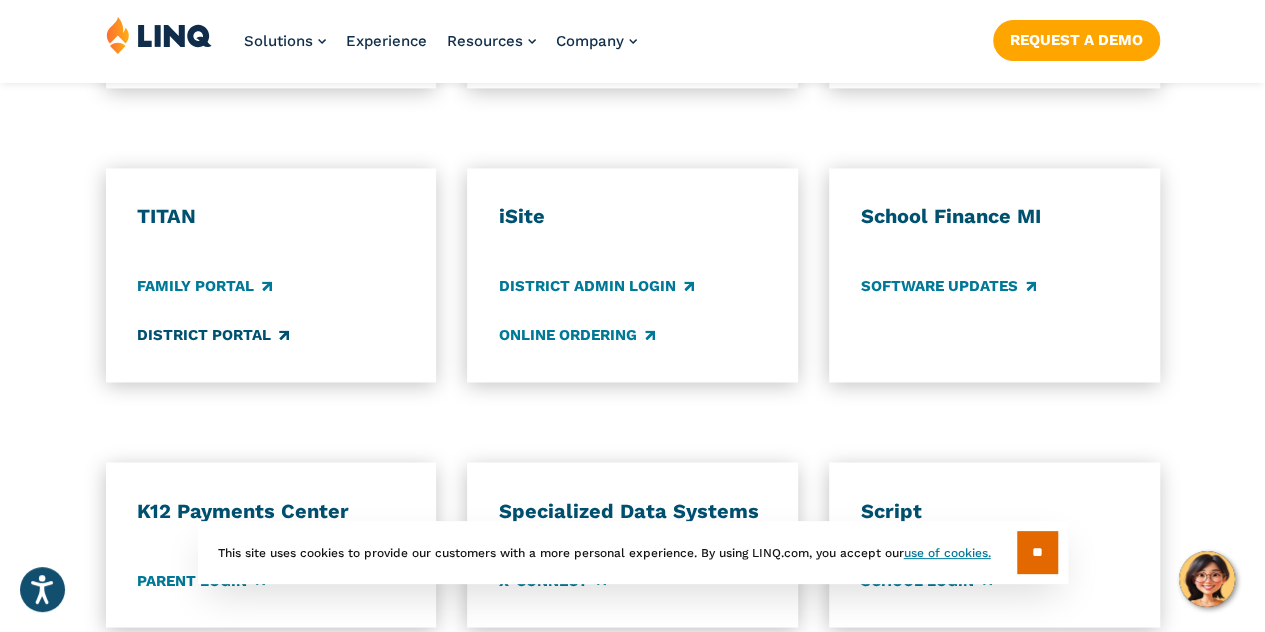 click on "District Portal" at bounding box center (213, 335) 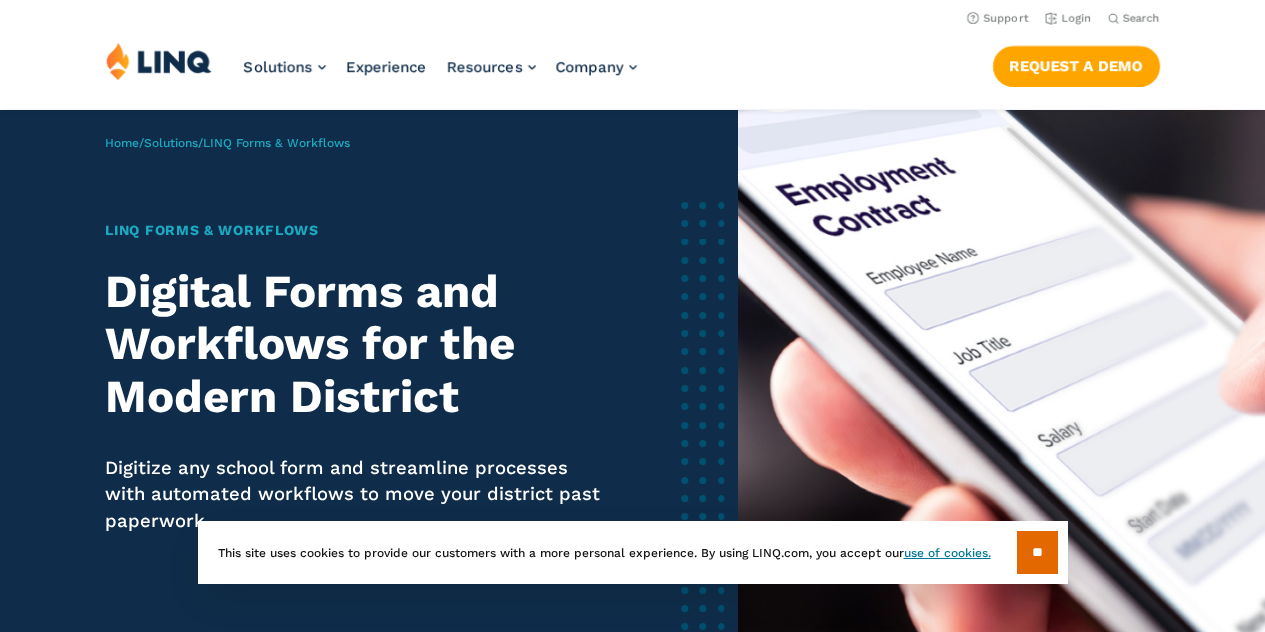 scroll, scrollTop: 0, scrollLeft: 0, axis: both 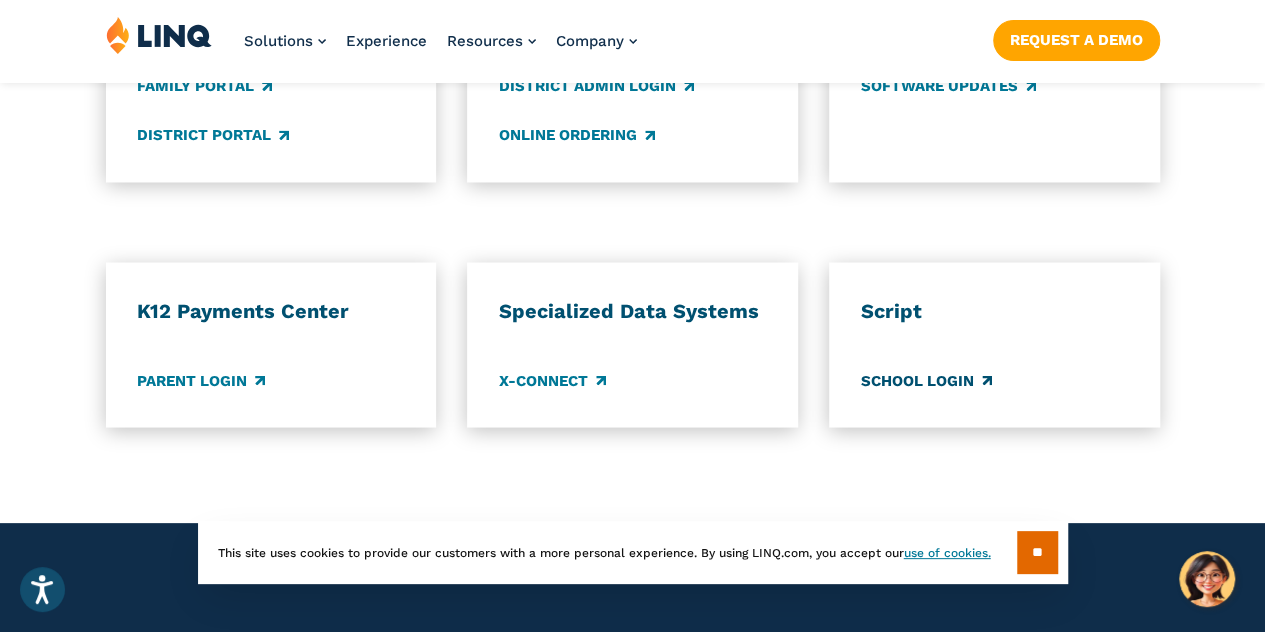 click on "School Login" at bounding box center [926, 380] 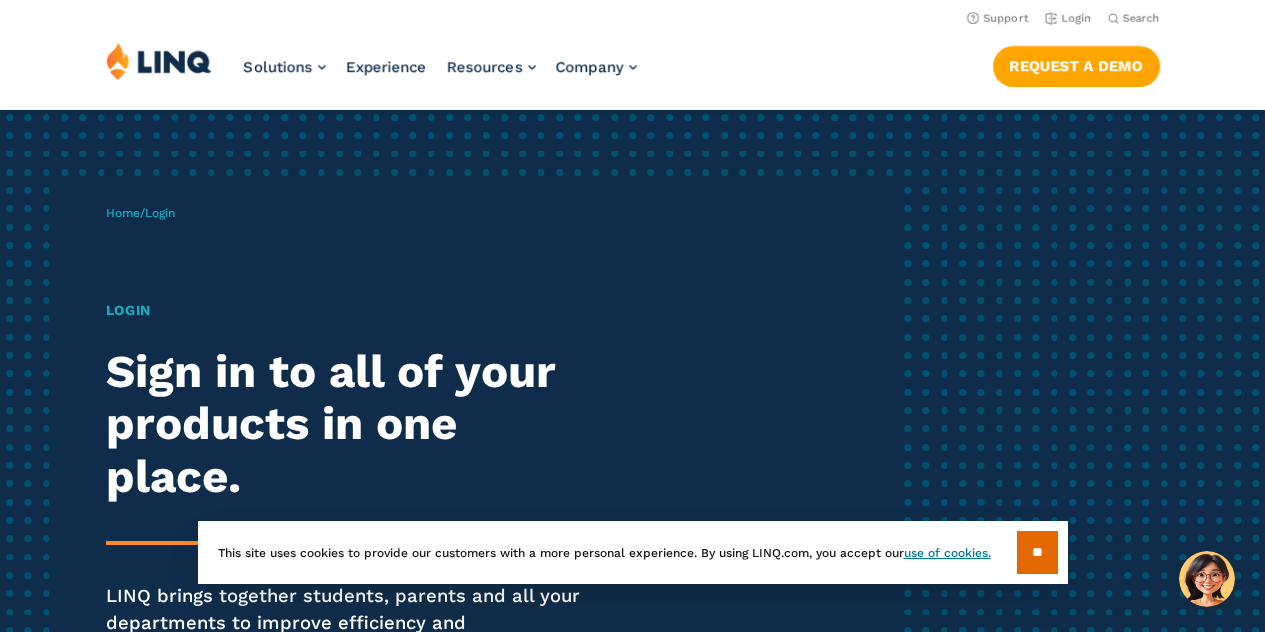 scroll, scrollTop: 1707, scrollLeft: 0, axis: vertical 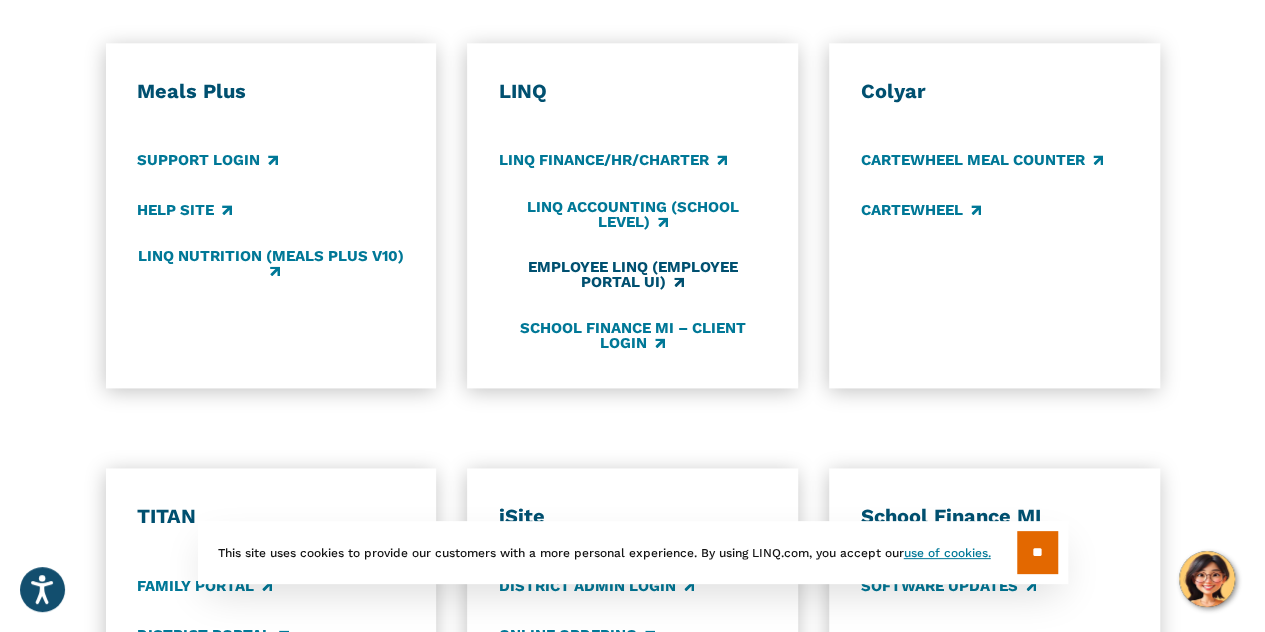 click on "Employee LINQ (Employee Portal UI)" at bounding box center [632, 275] 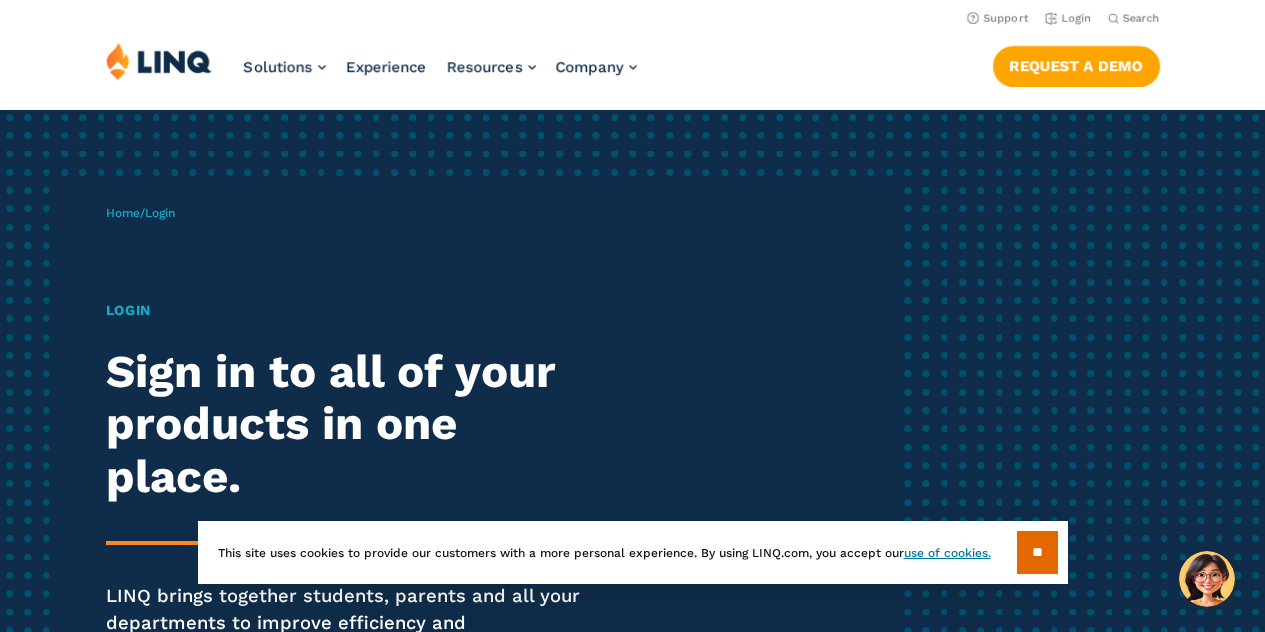 scroll, scrollTop: 1207, scrollLeft: 0, axis: vertical 